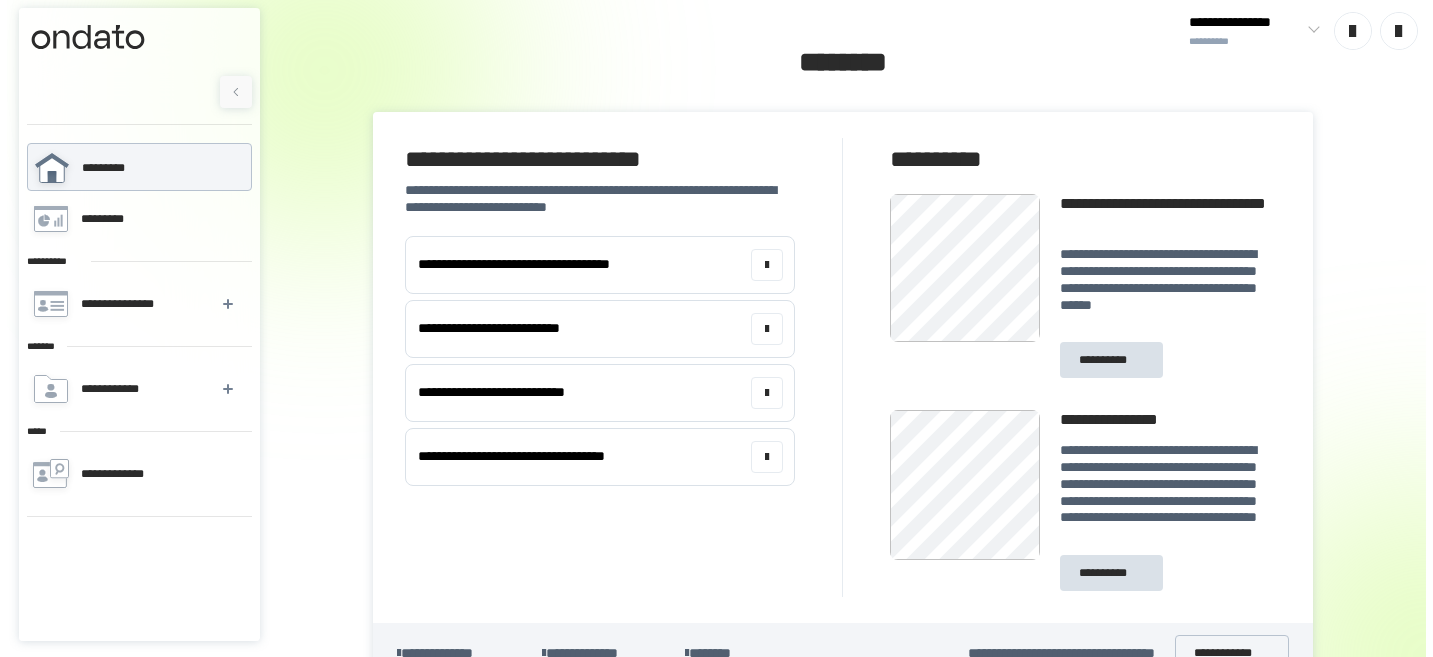 scroll, scrollTop: 0, scrollLeft: 0, axis: both 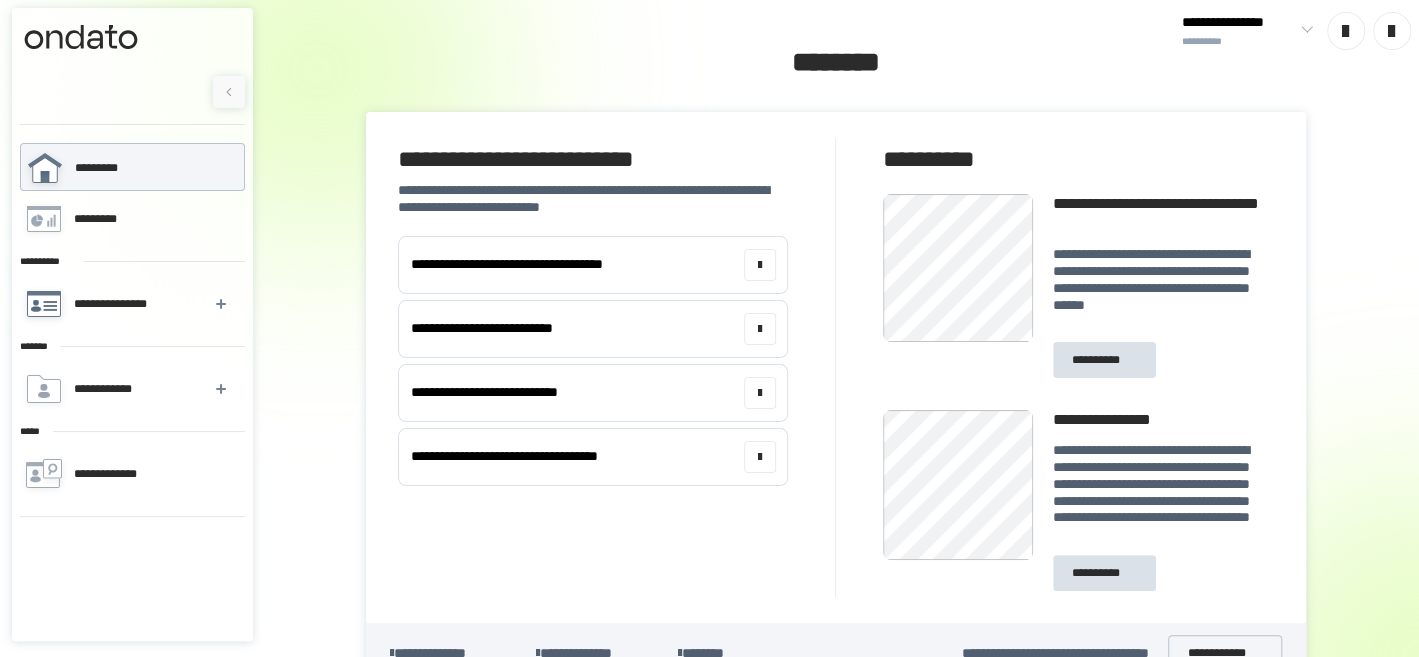 click 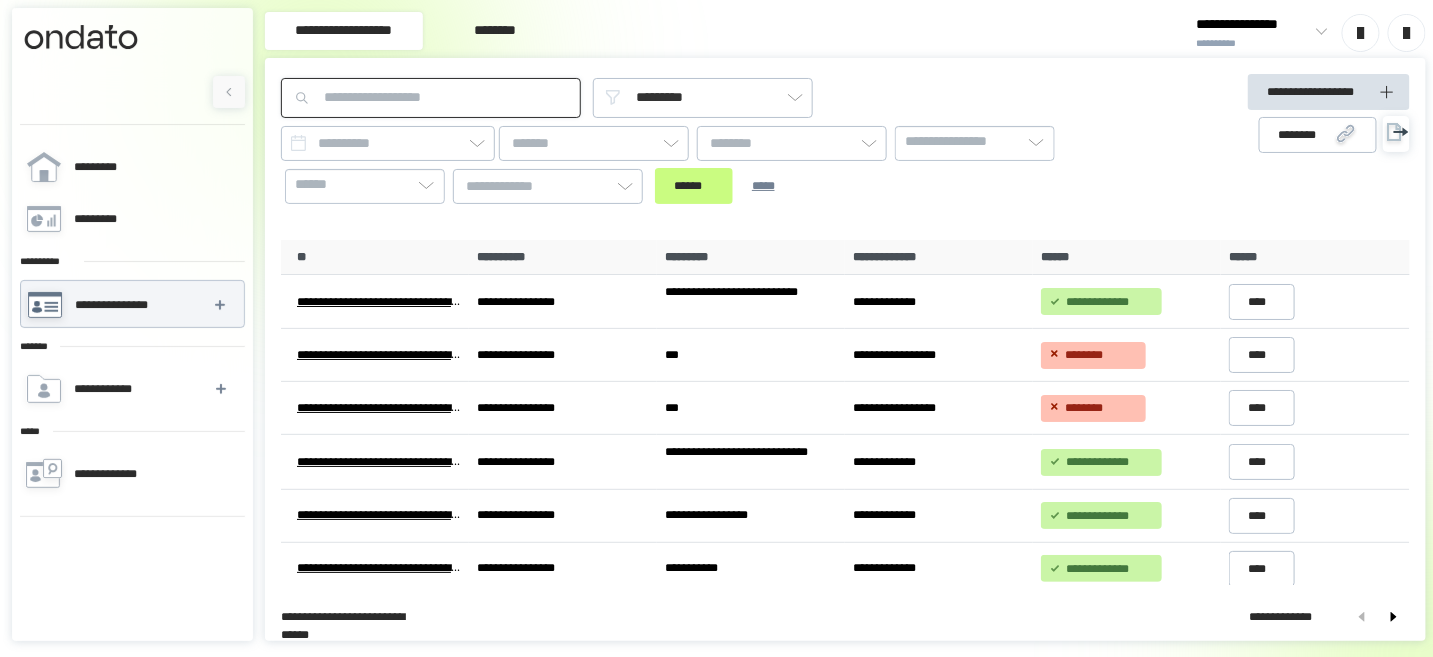 click at bounding box center (431, 98) 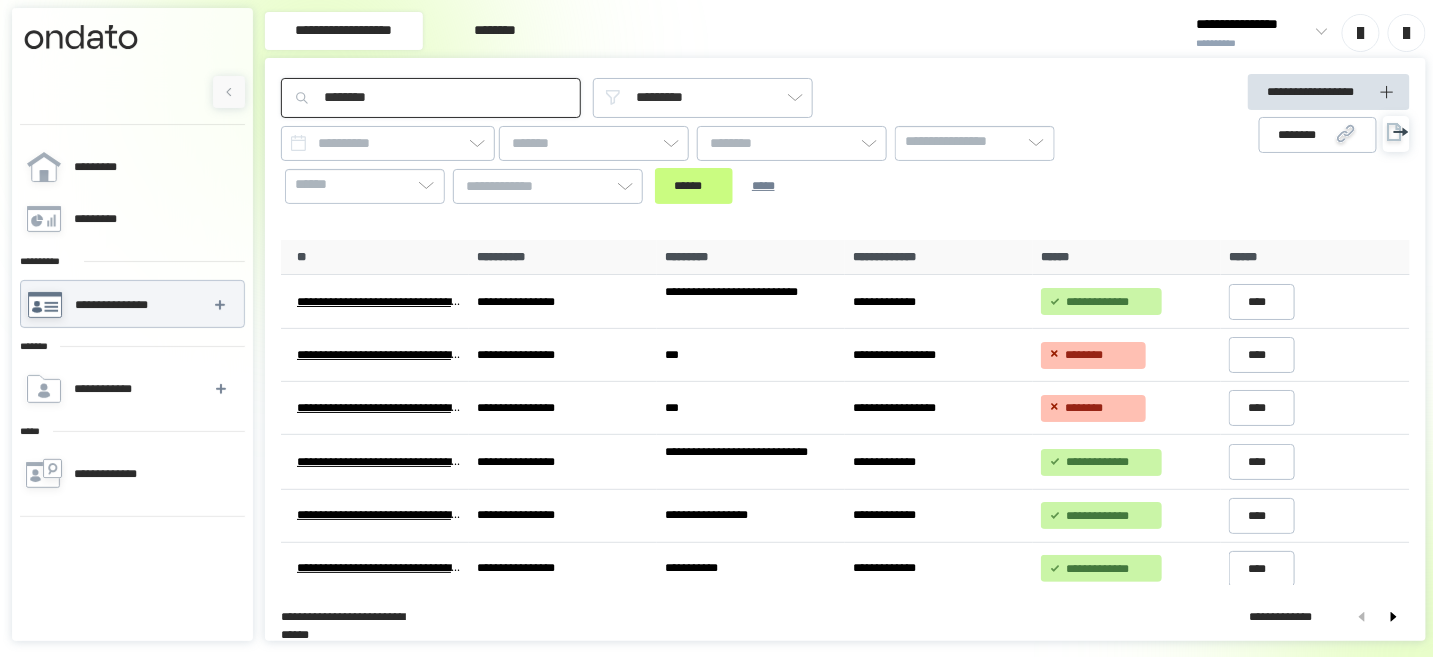 click on "******" at bounding box center [694, 186] 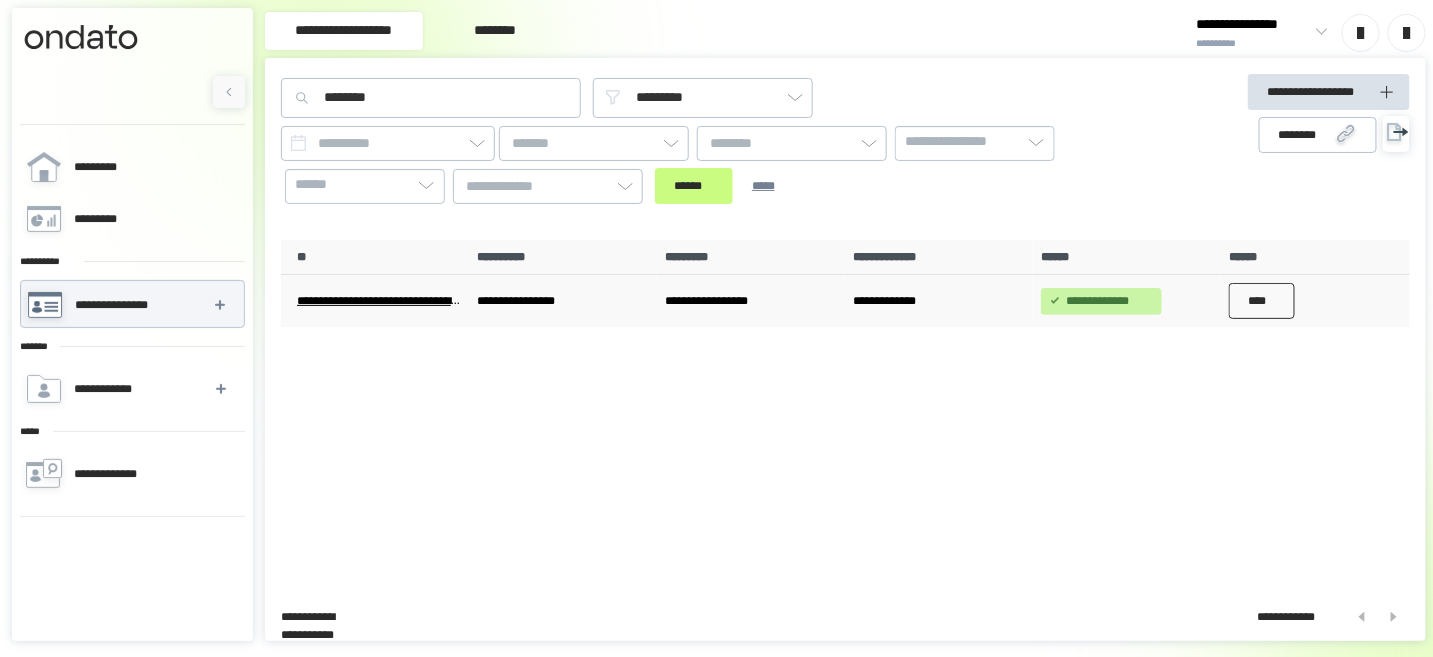 click on "****" at bounding box center (1262, 301) 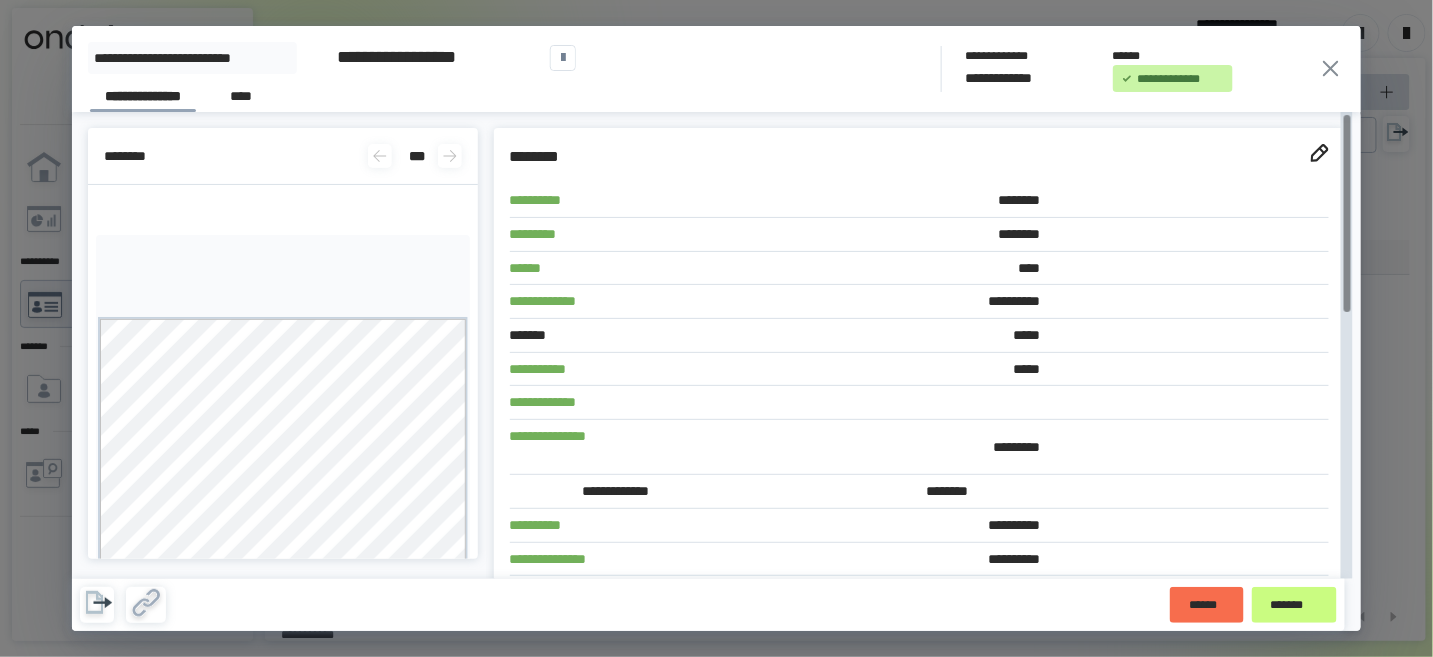 click 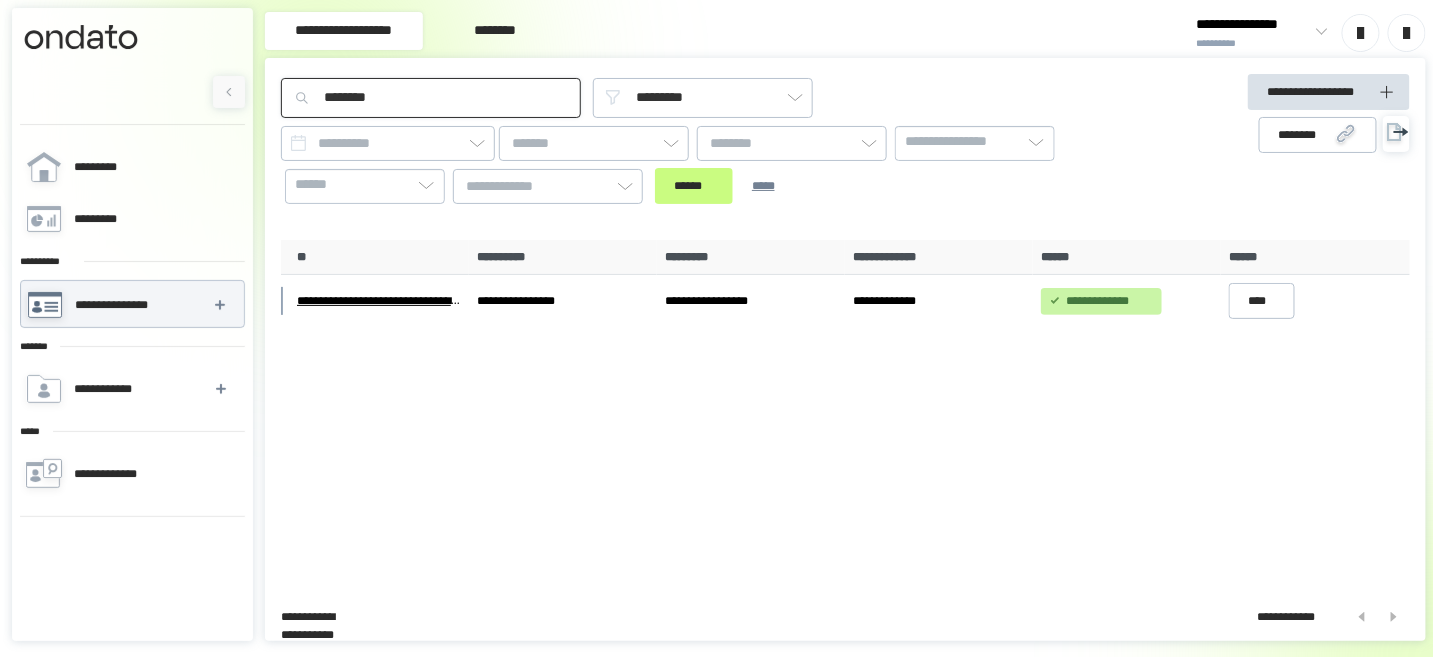 drag, startPoint x: 419, startPoint y: 98, endPoint x: 289, endPoint y: 95, distance: 130.0346 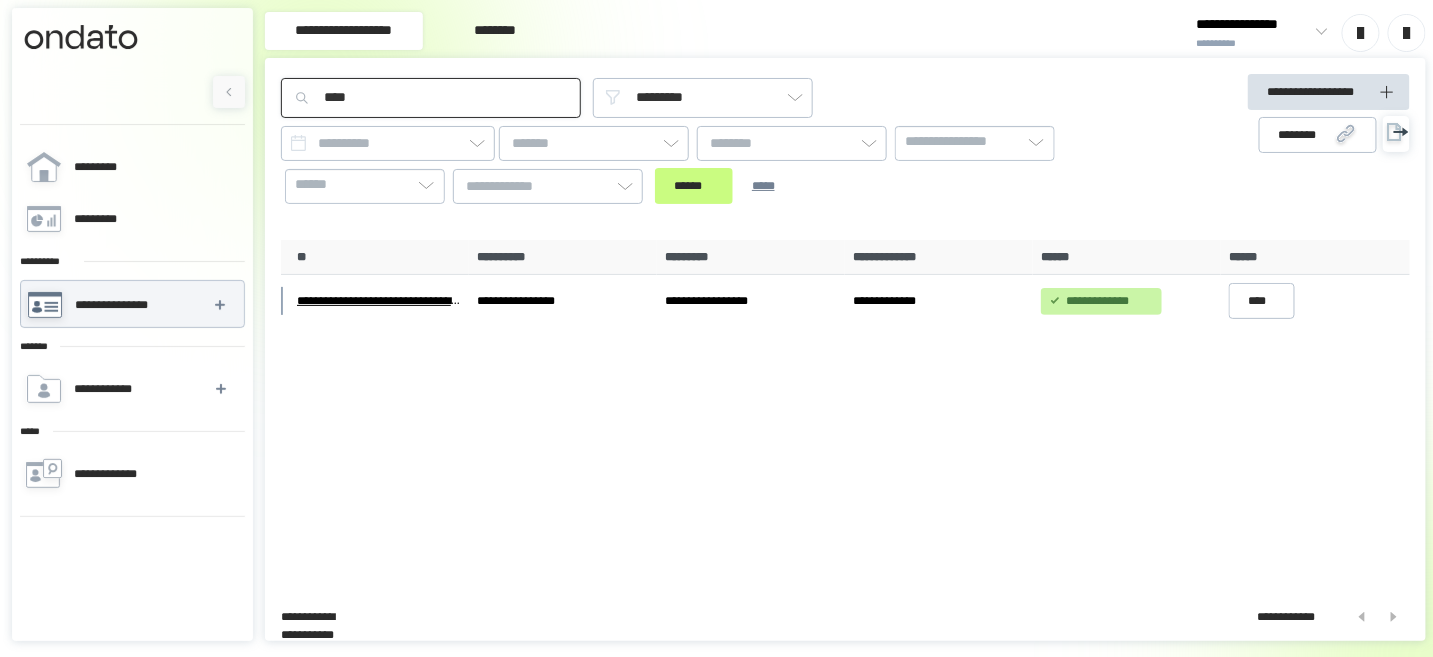 click on "******" at bounding box center (694, 186) 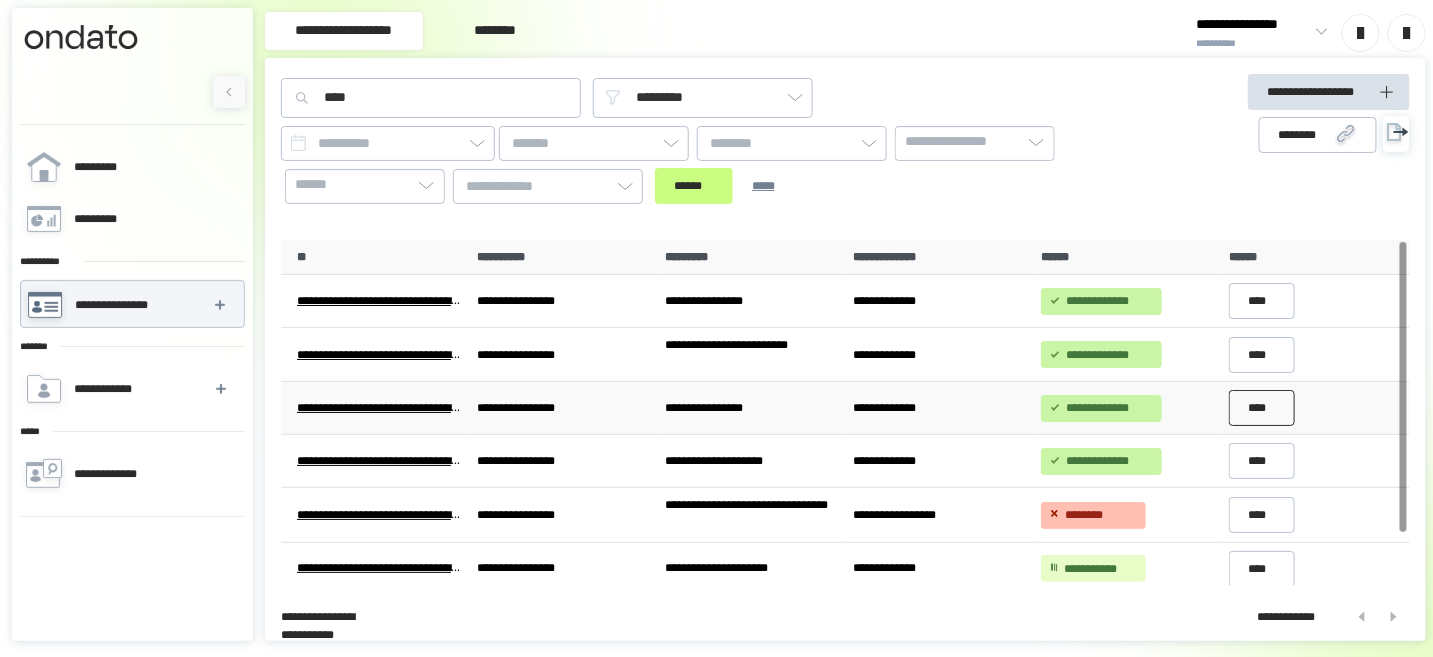 click on "****" at bounding box center (1262, 408) 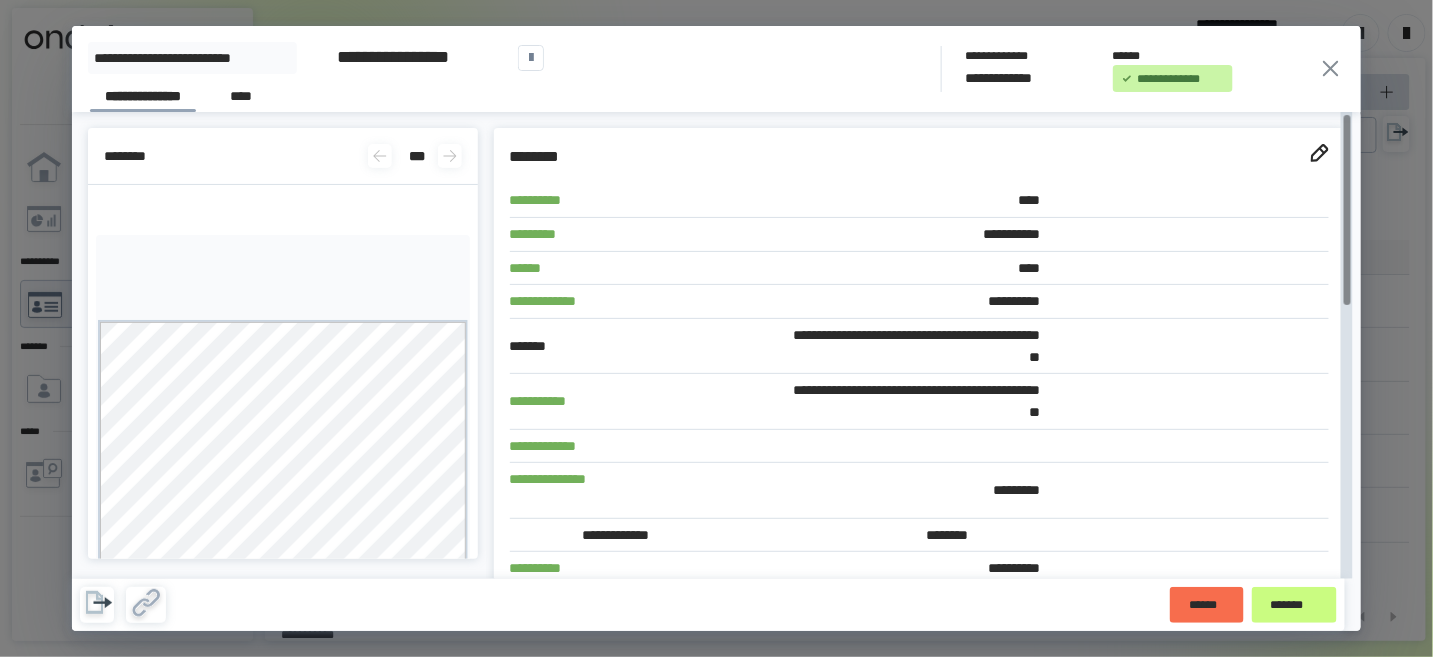 click 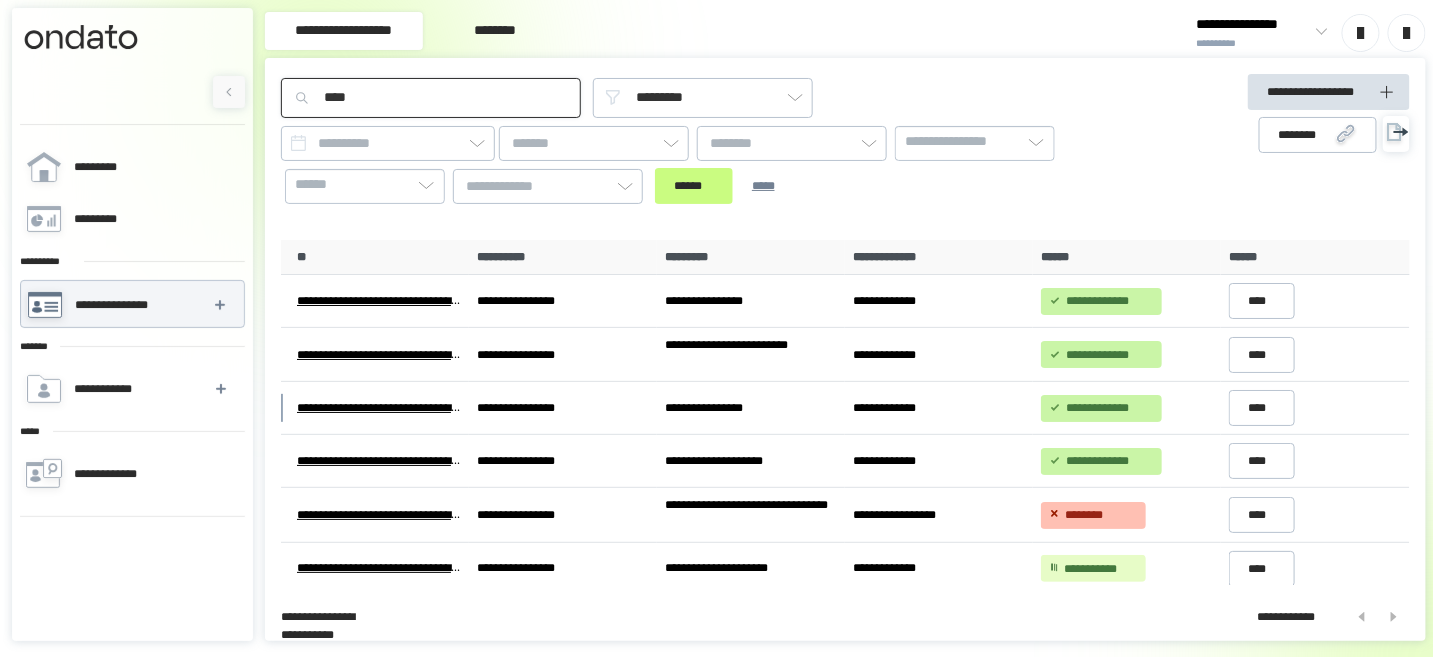 drag, startPoint x: 366, startPoint y: 102, endPoint x: 314, endPoint y: 96, distance: 52.34501 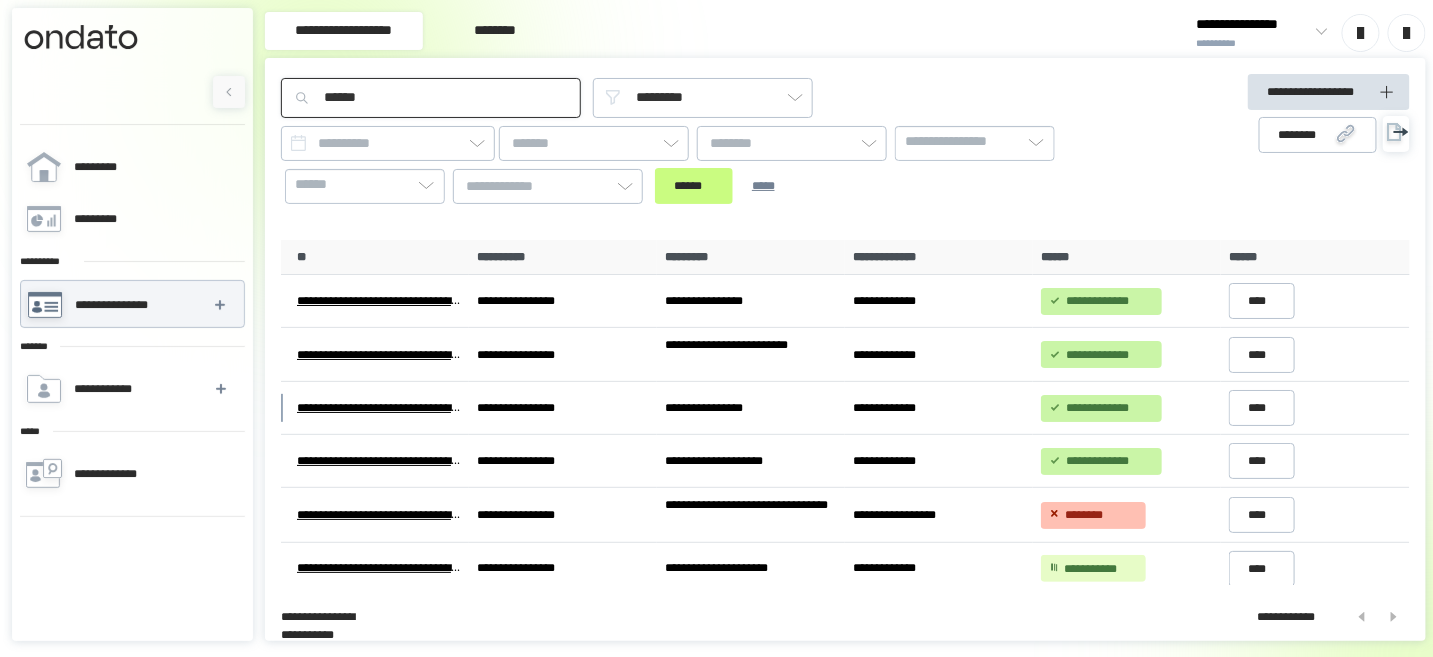 click on "******" at bounding box center [694, 186] 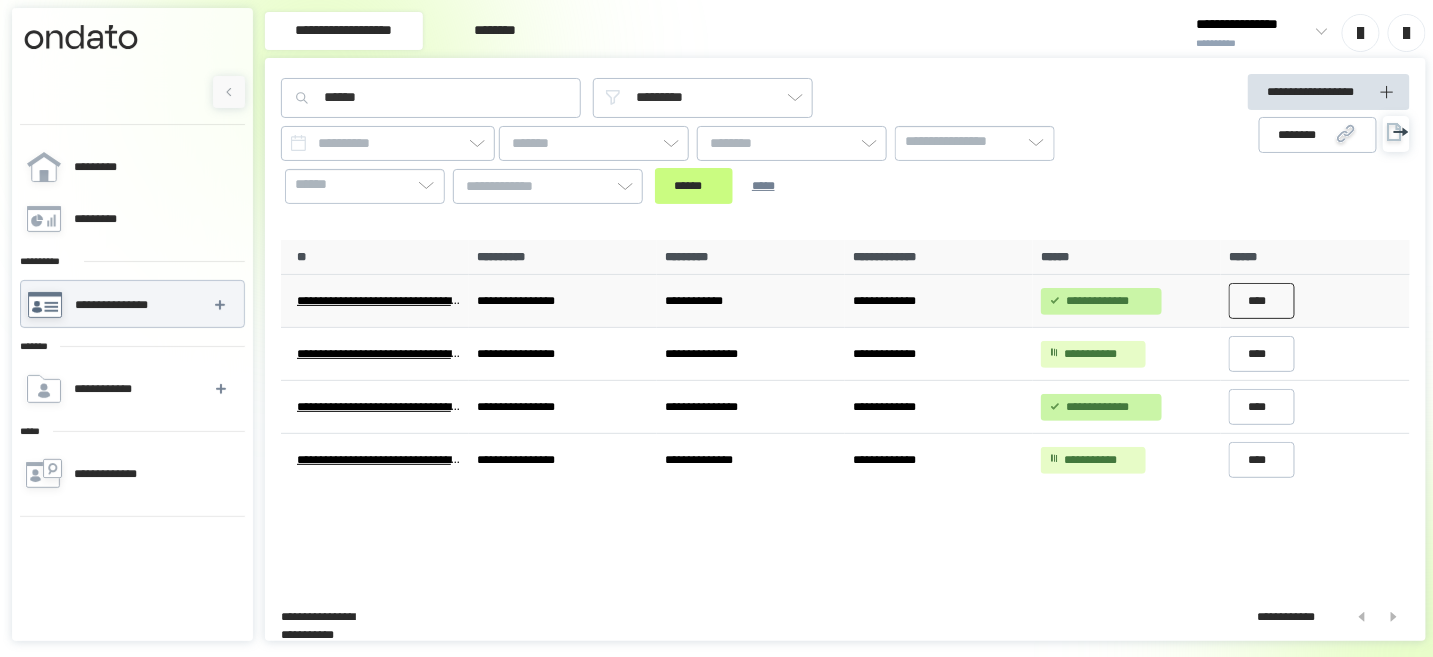 click on "****" at bounding box center [1262, 301] 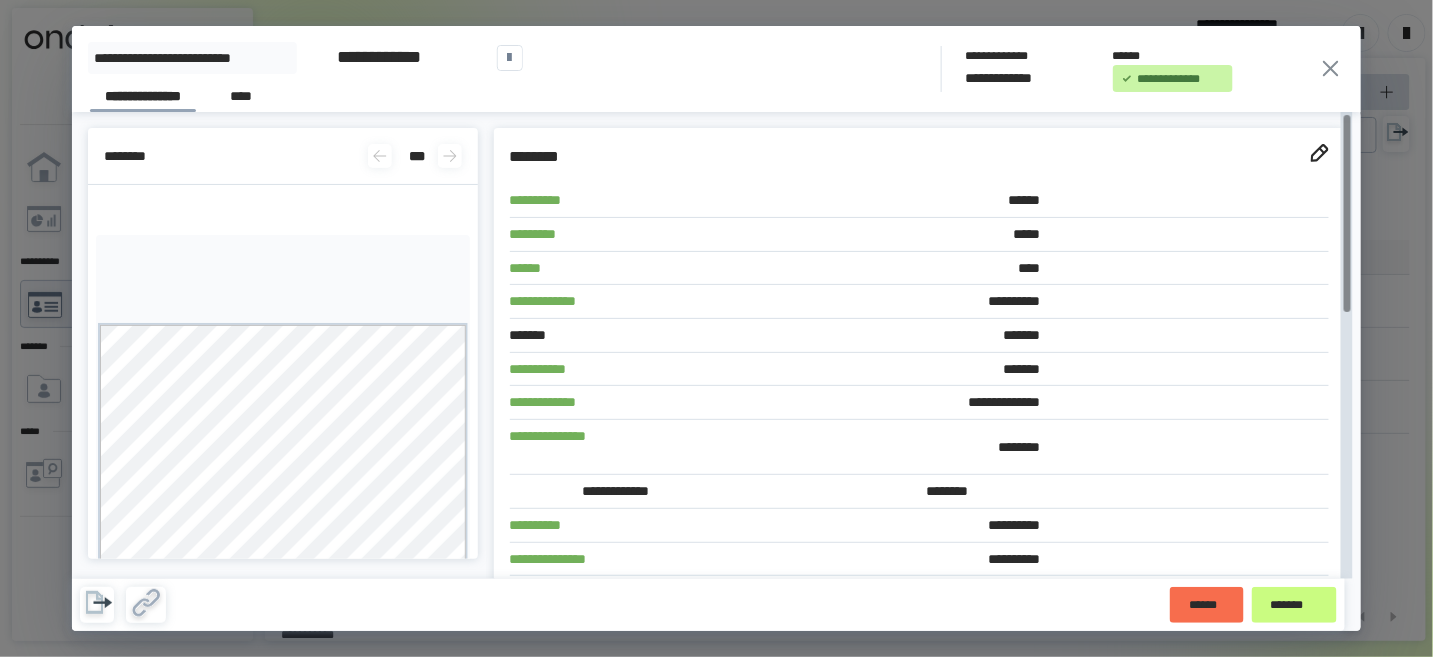 click 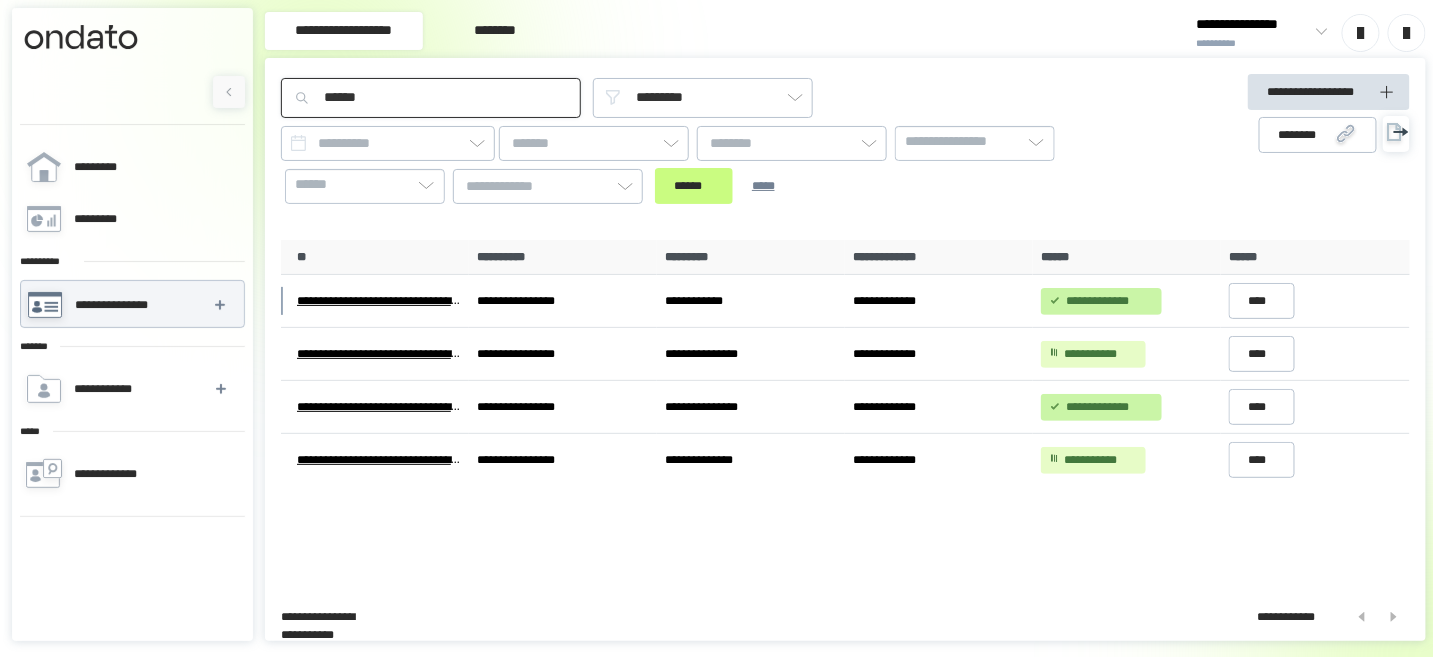 drag, startPoint x: 391, startPoint y: 102, endPoint x: 314, endPoint y: 97, distance: 77.16217 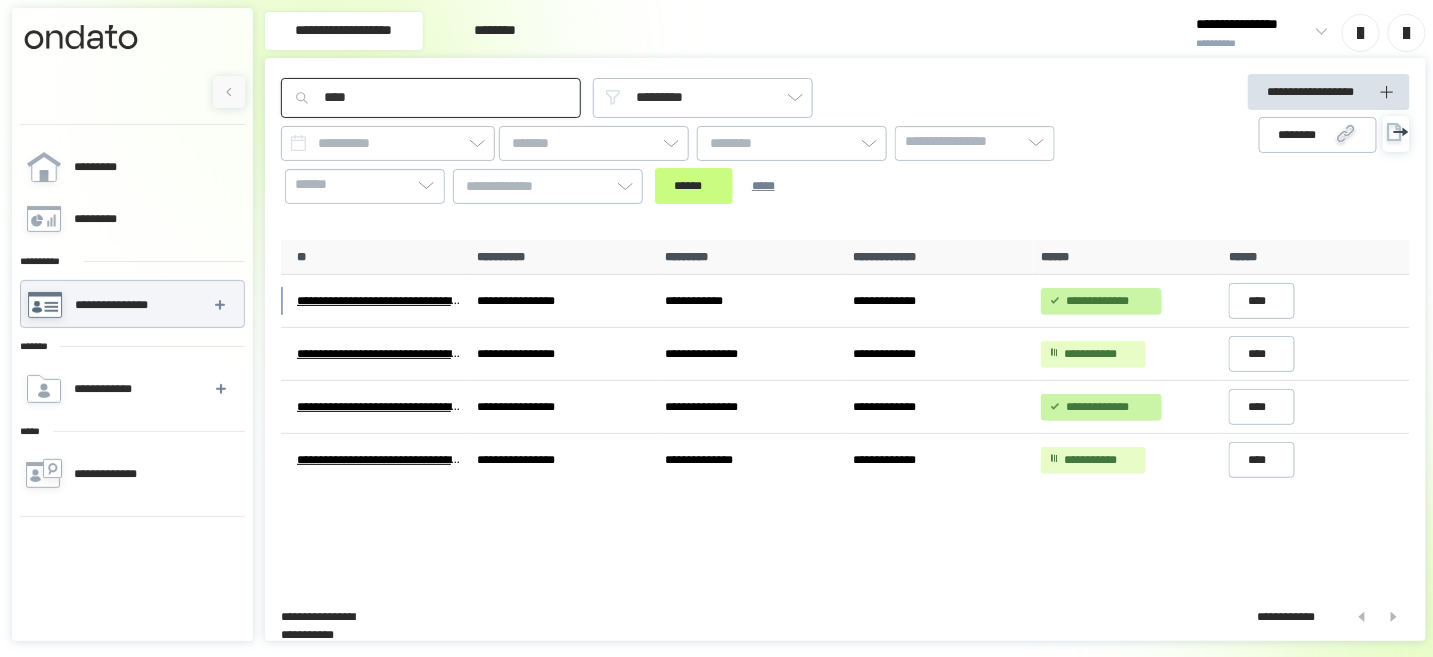 type on "****" 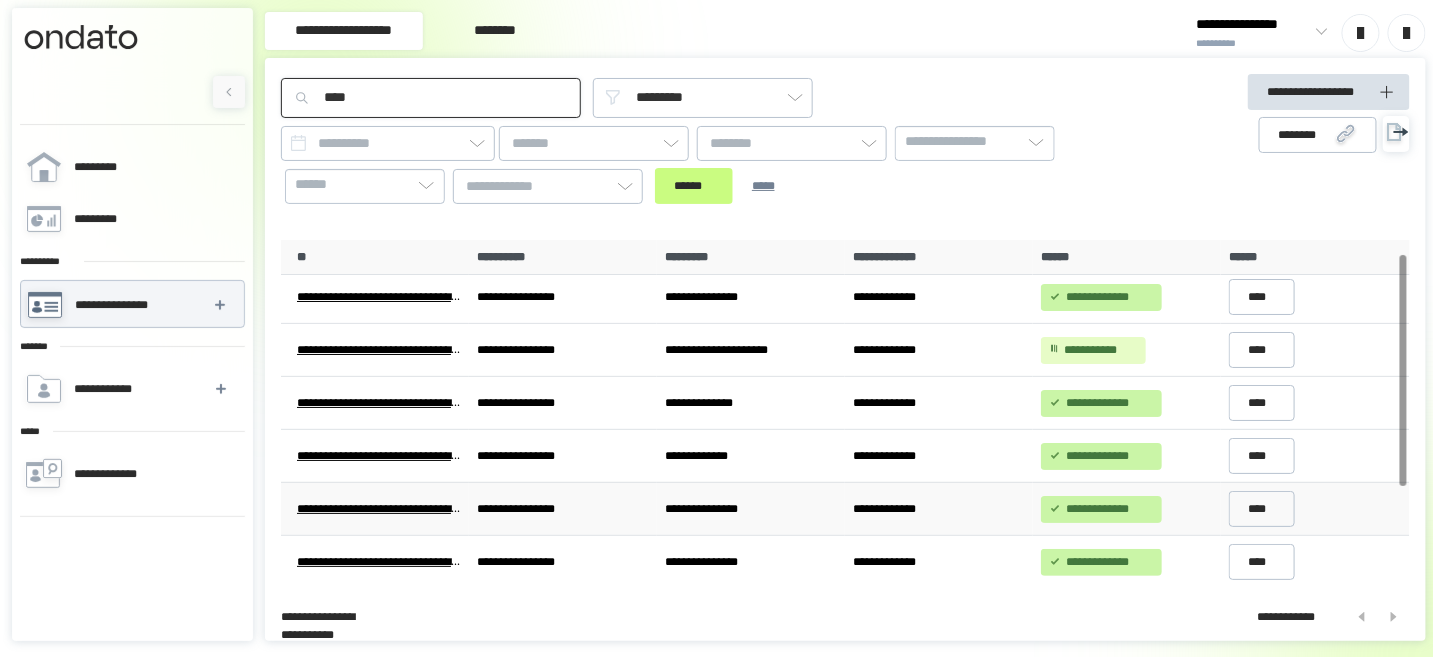 scroll, scrollTop: 0, scrollLeft: 0, axis: both 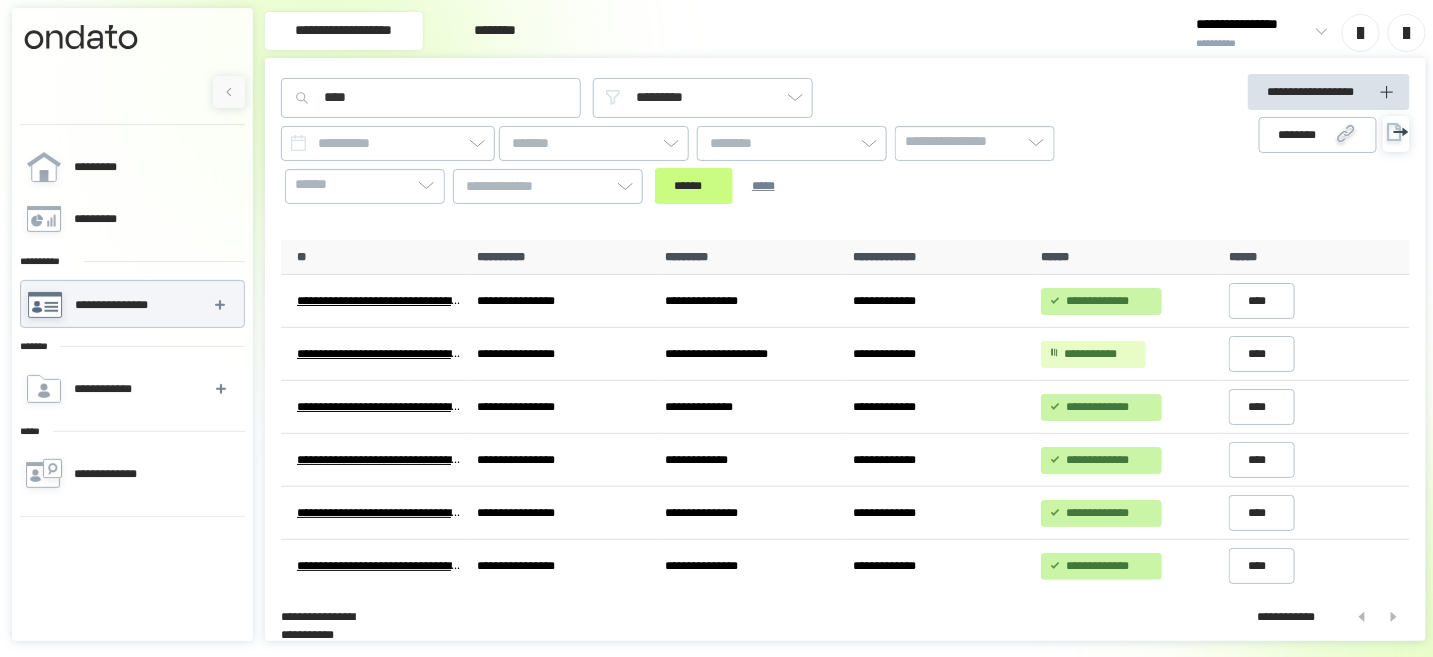 click at bounding box center (1360, 33) 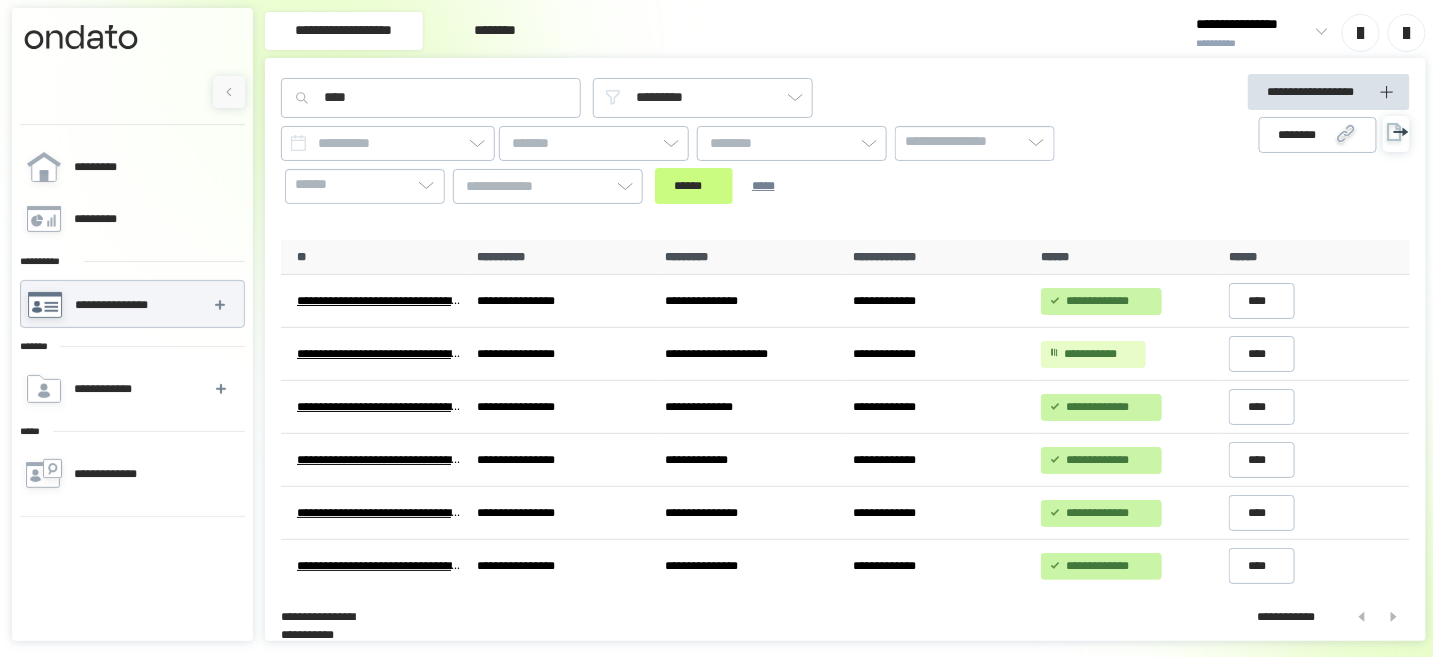 click at bounding box center (1318, 33) 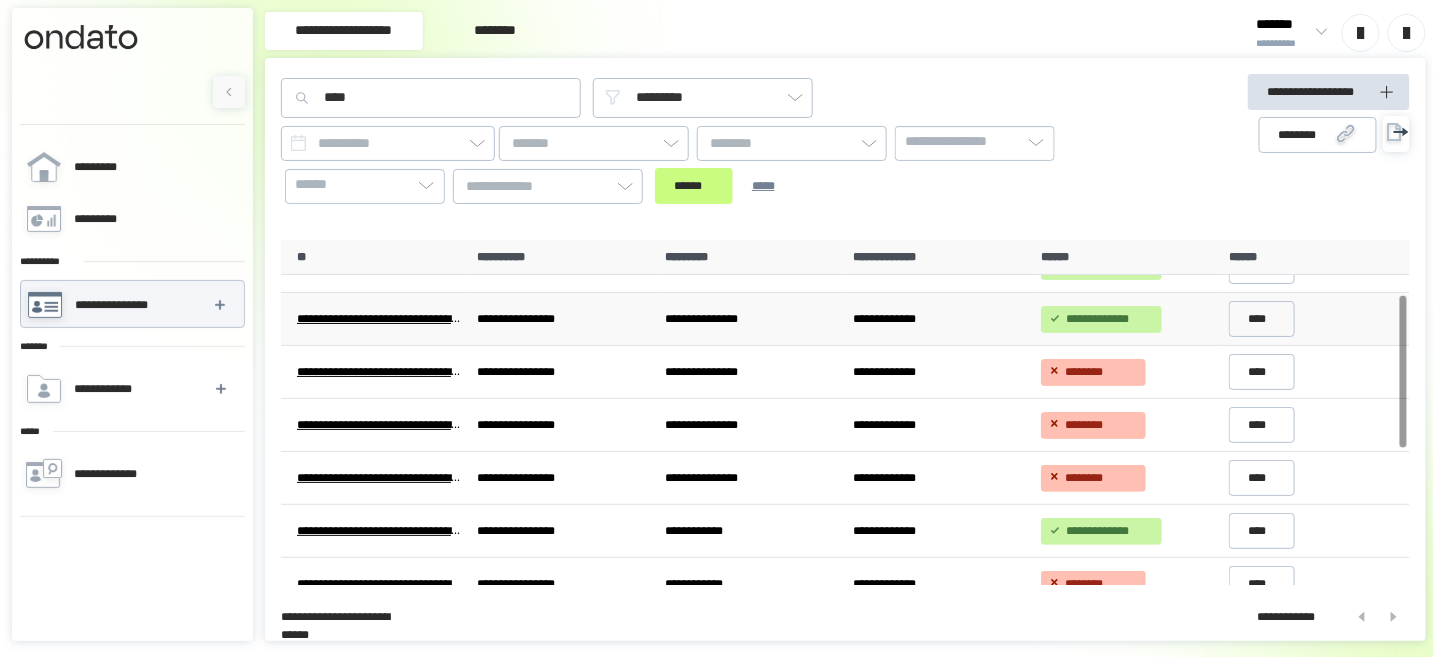 scroll, scrollTop: 0, scrollLeft: 0, axis: both 